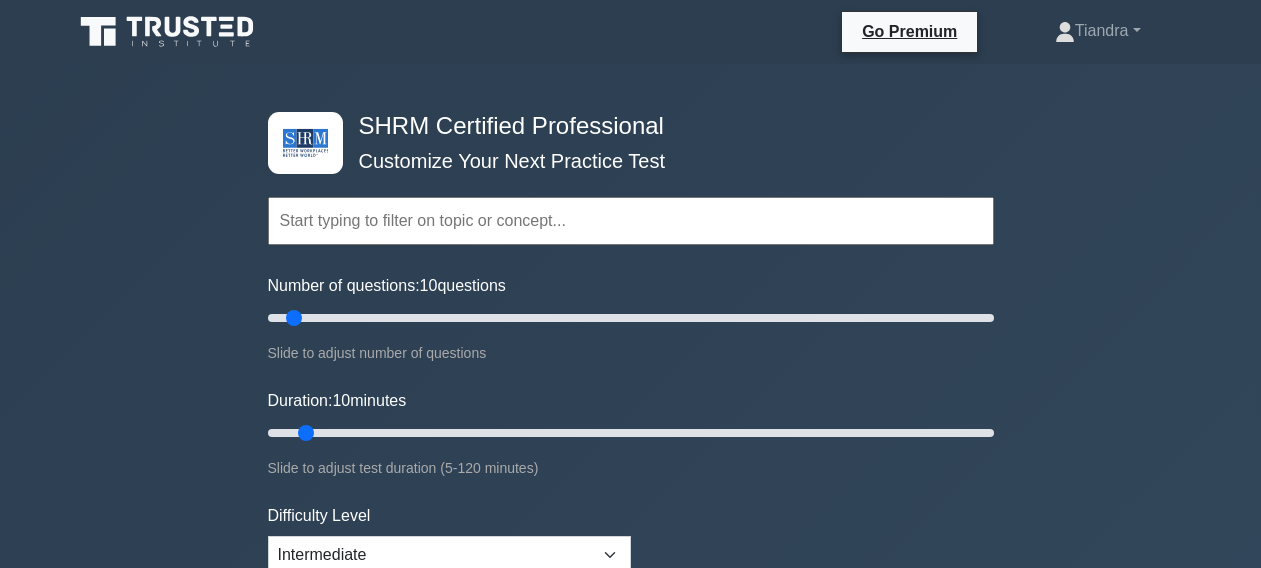 scroll, scrollTop: 0, scrollLeft: 0, axis: both 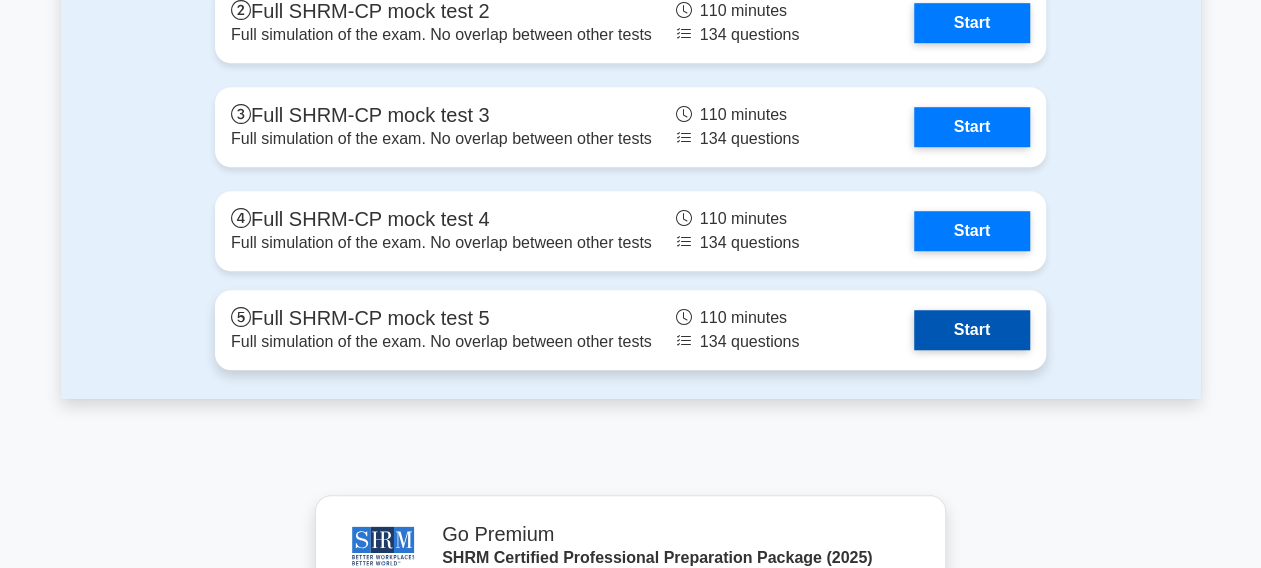 click on "Start" at bounding box center [972, 330] 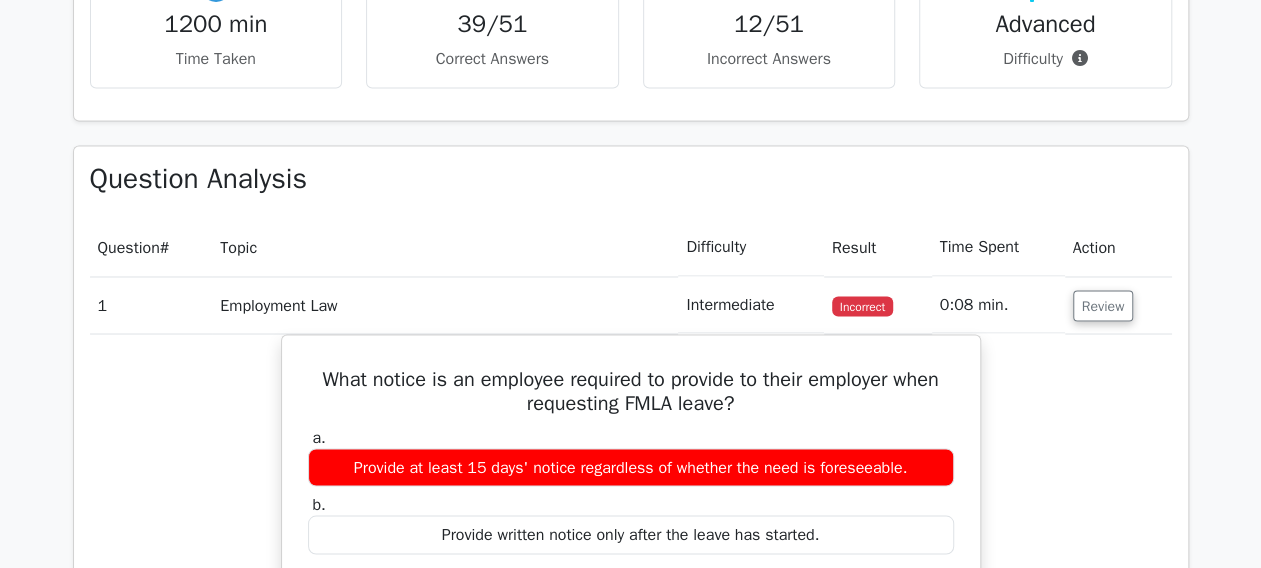 scroll, scrollTop: 2100, scrollLeft: 0, axis: vertical 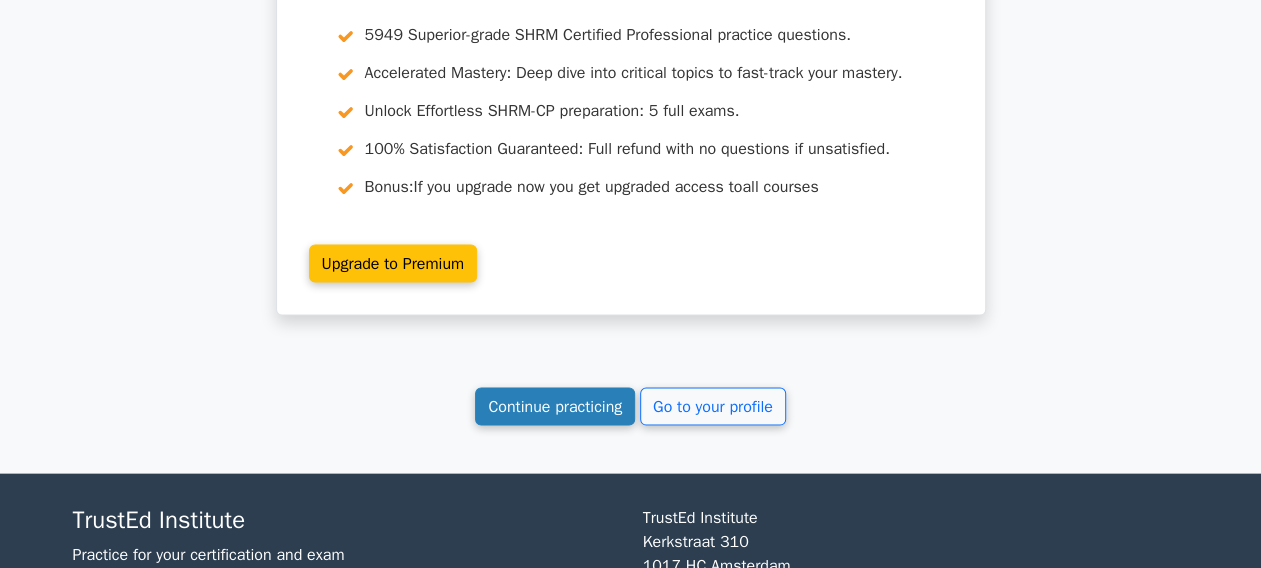 click on "Continue practicing" at bounding box center (555, 407) 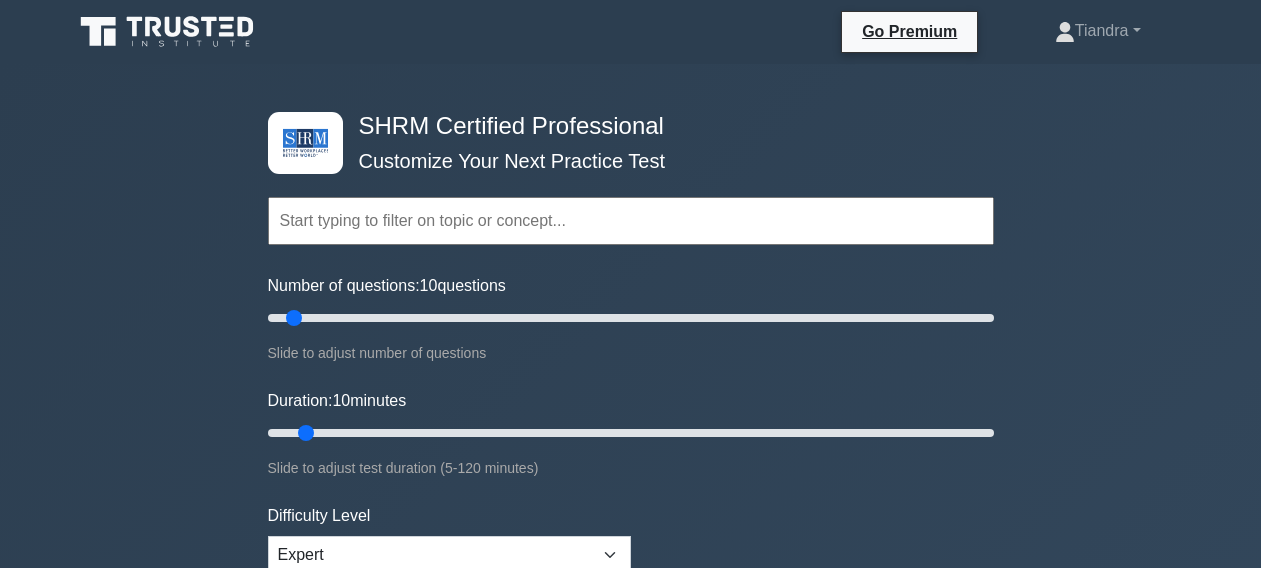 scroll, scrollTop: 0, scrollLeft: 0, axis: both 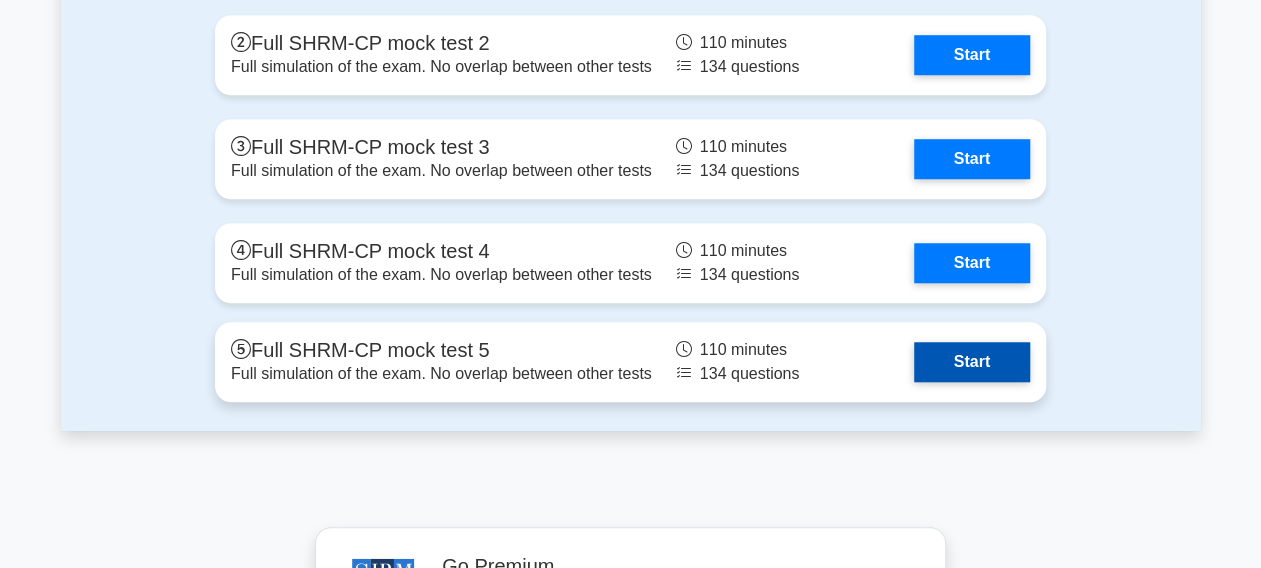 click on "Start" at bounding box center (972, 362) 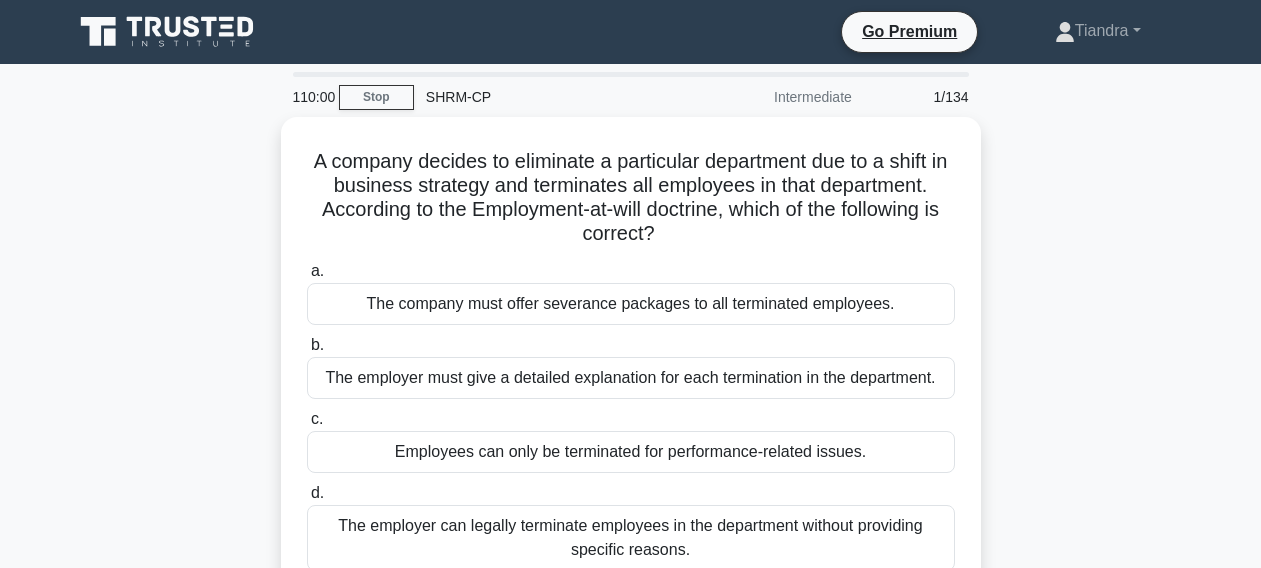 scroll, scrollTop: 0, scrollLeft: 0, axis: both 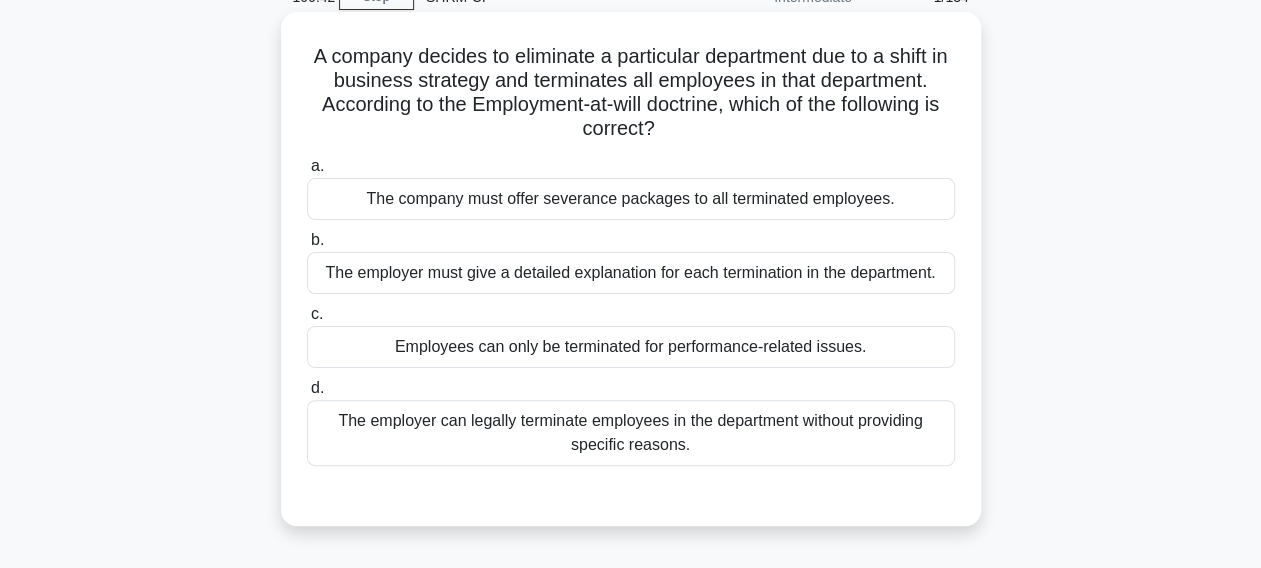 click on "The employer can legally terminate employees in the department without providing specific reasons." at bounding box center (631, 433) 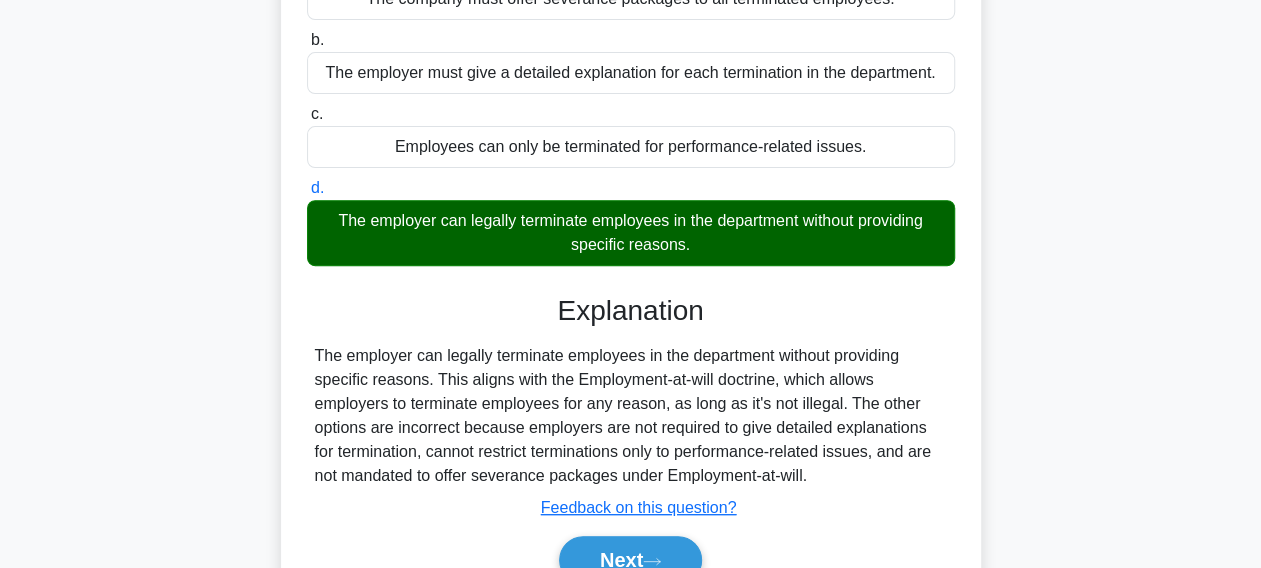 scroll, scrollTop: 400, scrollLeft: 0, axis: vertical 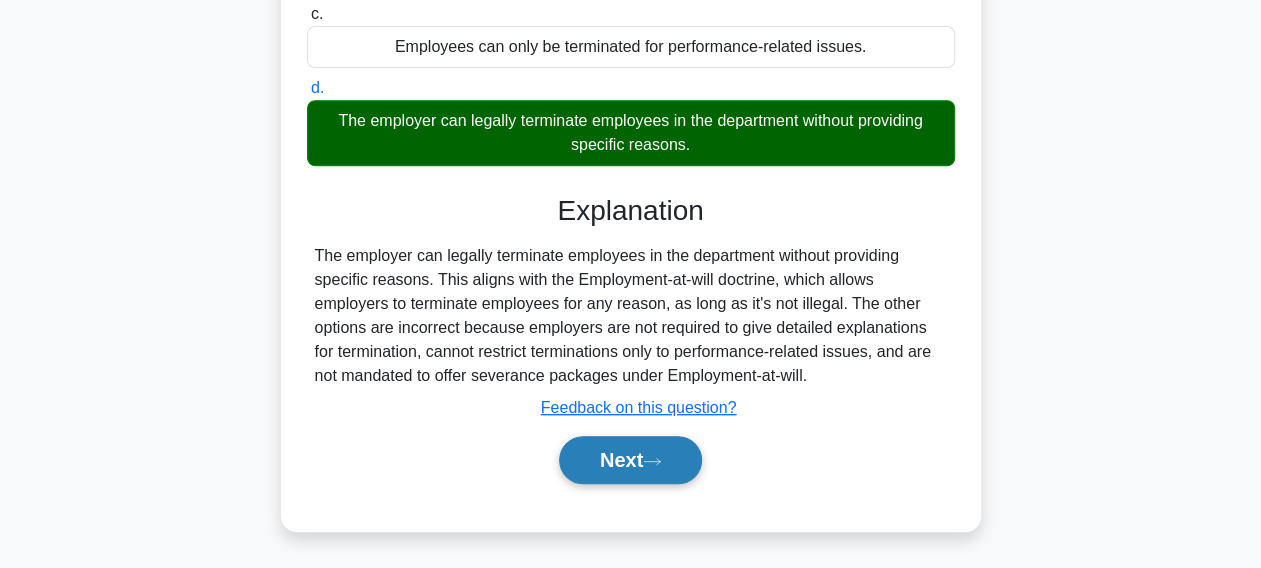 click on "Next" at bounding box center [630, 460] 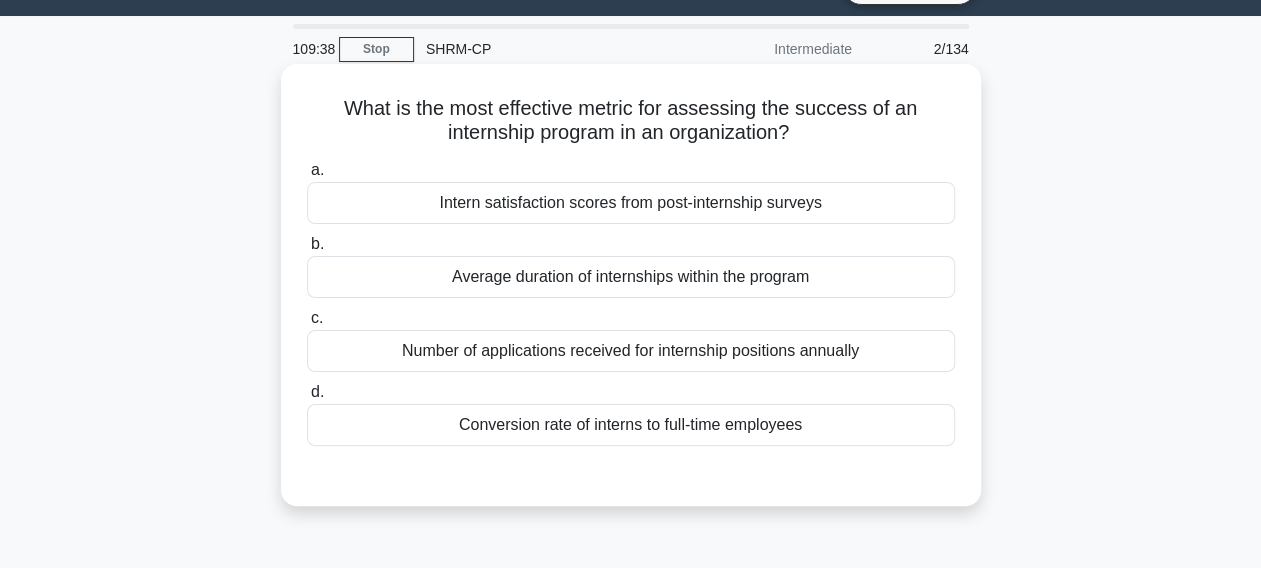 scroll, scrollTop: 0, scrollLeft: 0, axis: both 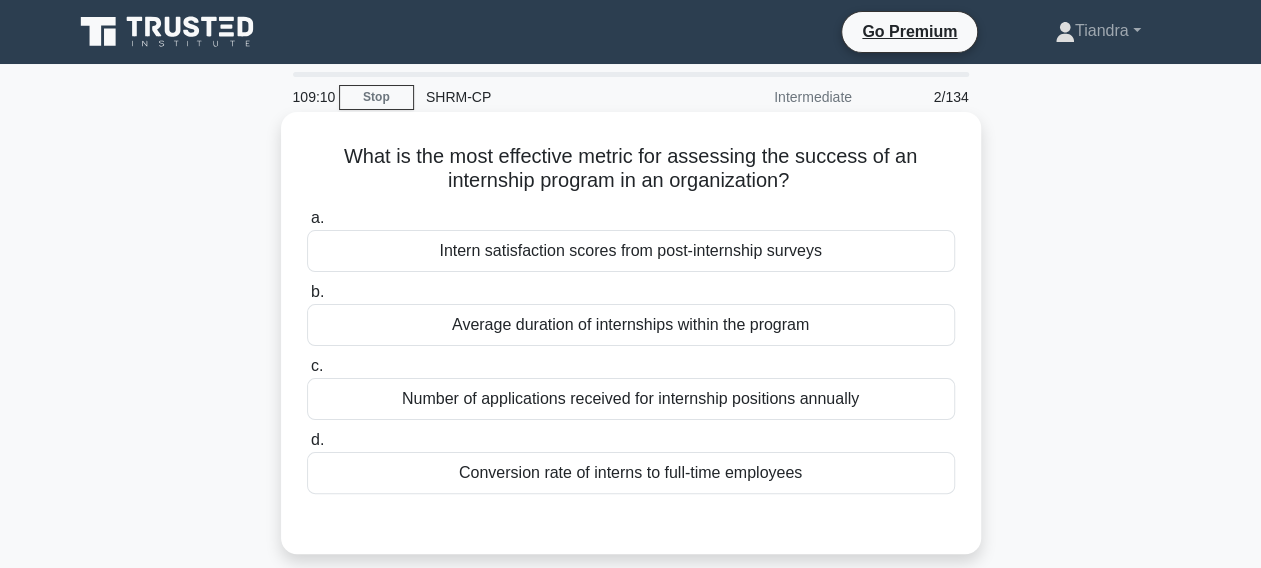click on "Conversion rate of interns to full-time employees" at bounding box center [631, 473] 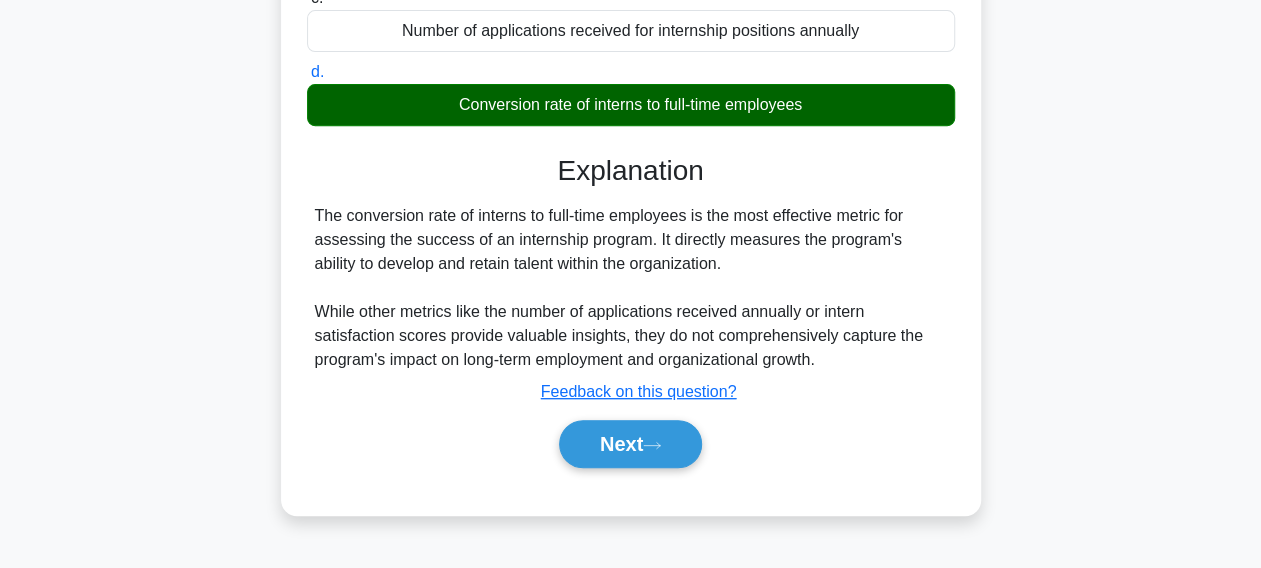 scroll, scrollTop: 400, scrollLeft: 0, axis: vertical 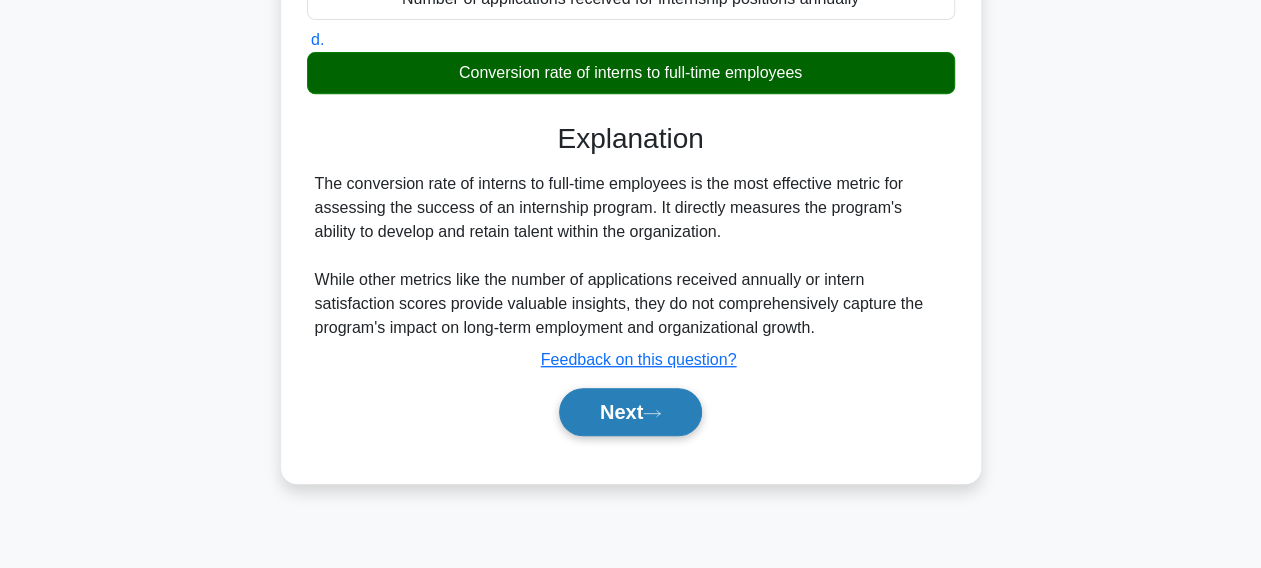 click on "Next" at bounding box center [630, 412] 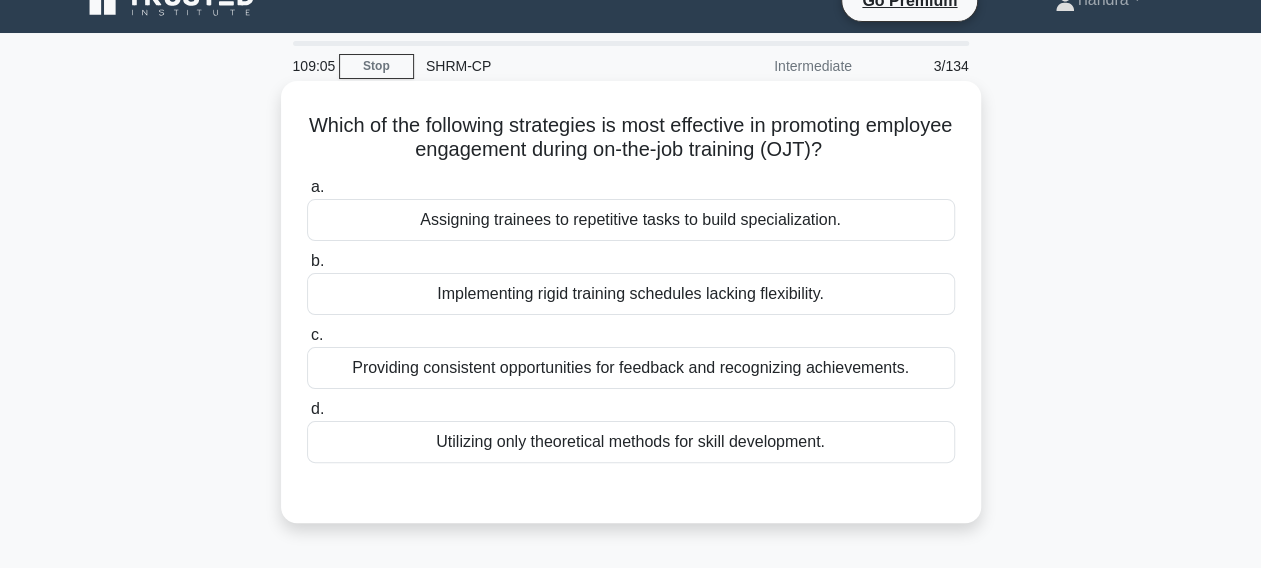 scroll, scrollTop: 0, scrollLeft: 0, axis: both 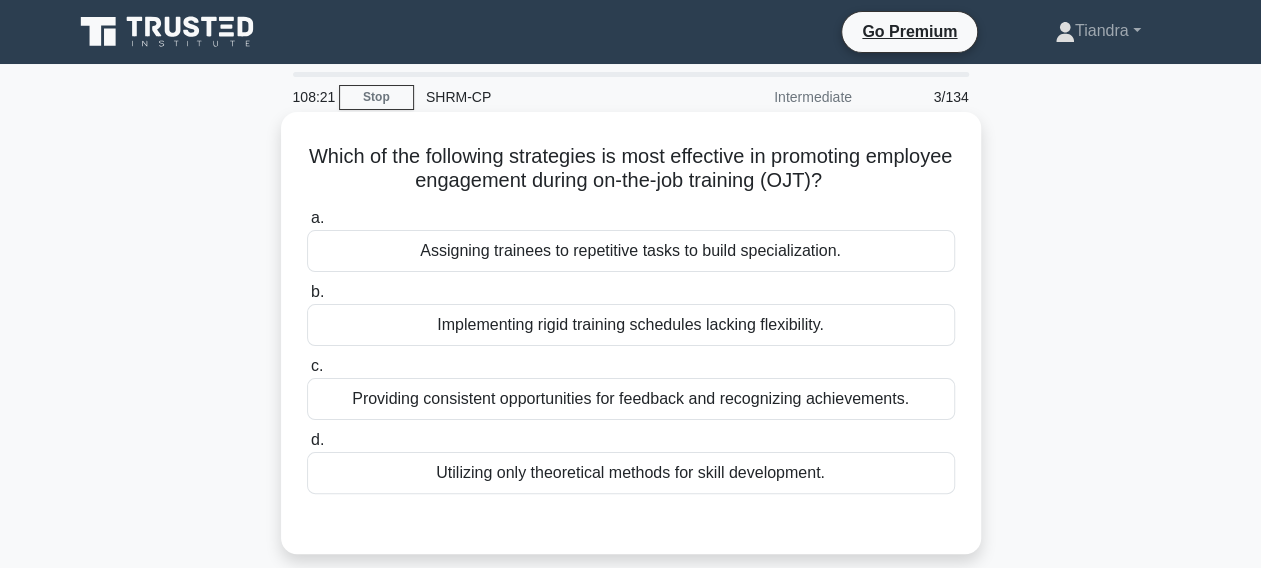 click on "Providing consistent opportunities for feedback and recognizing achievements." at bounding box center [631, 399] 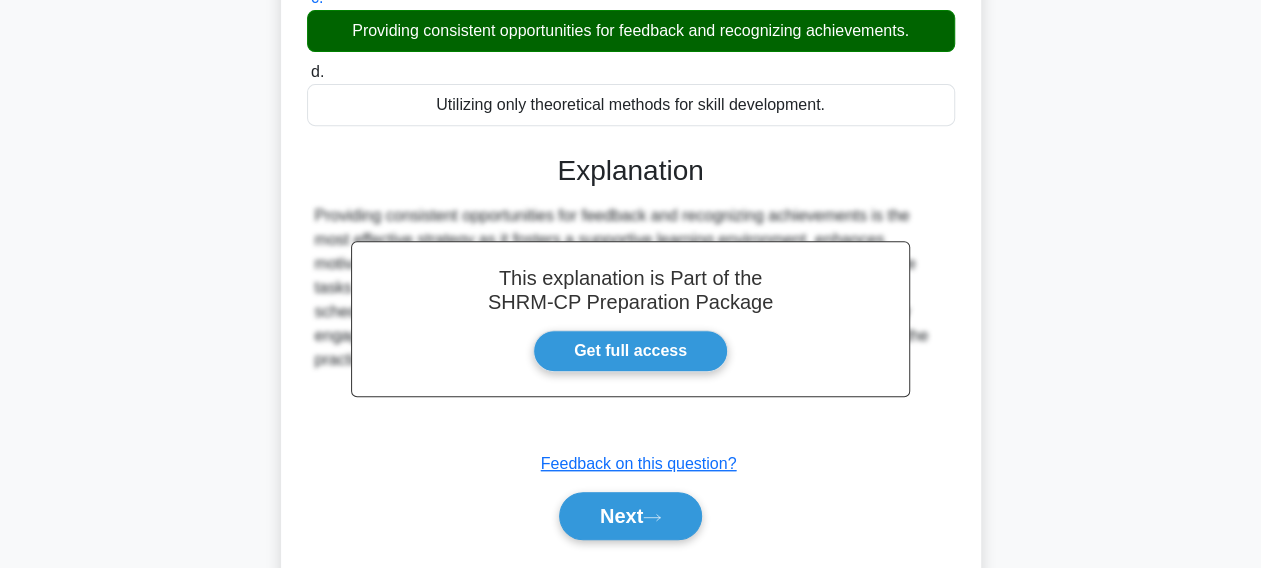 scroll, scrollTop: 400, scrollLeft: 0, axis: vertical 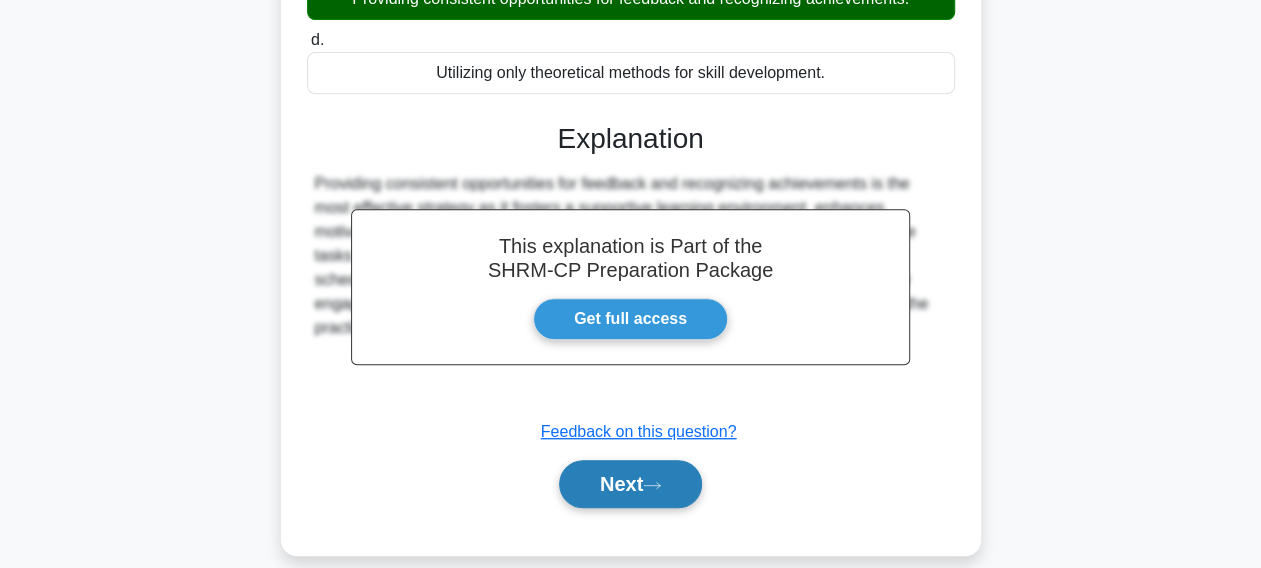 click on "Next" at bounding box center [630, 484] 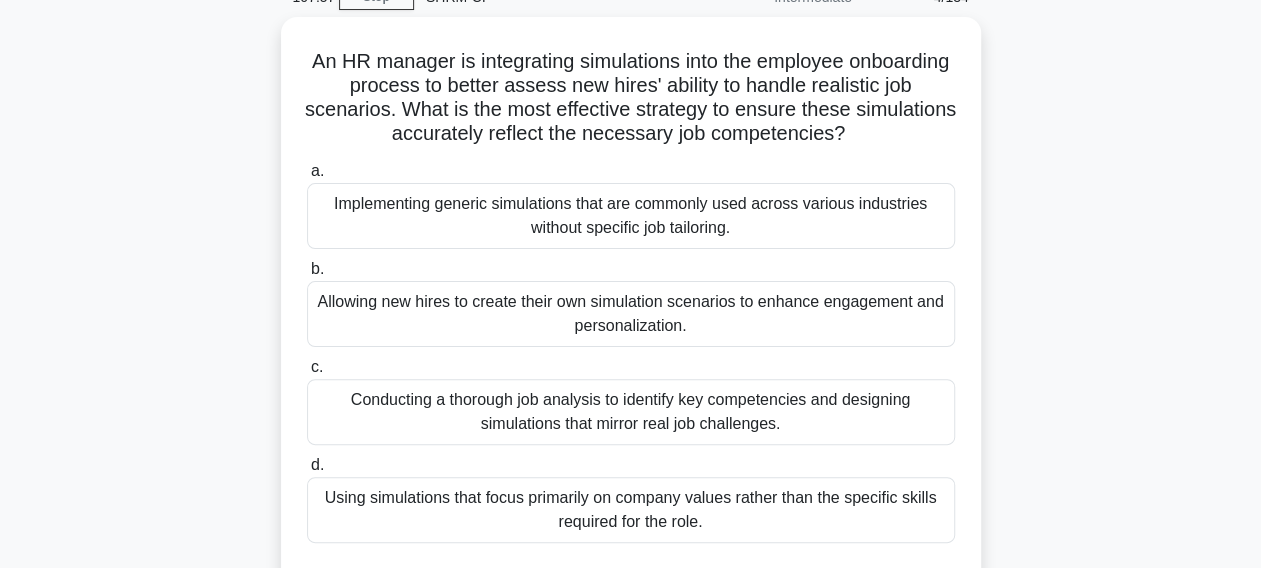 scroll, scrollTop: 200, scrollLeft: 0, axis: vertical 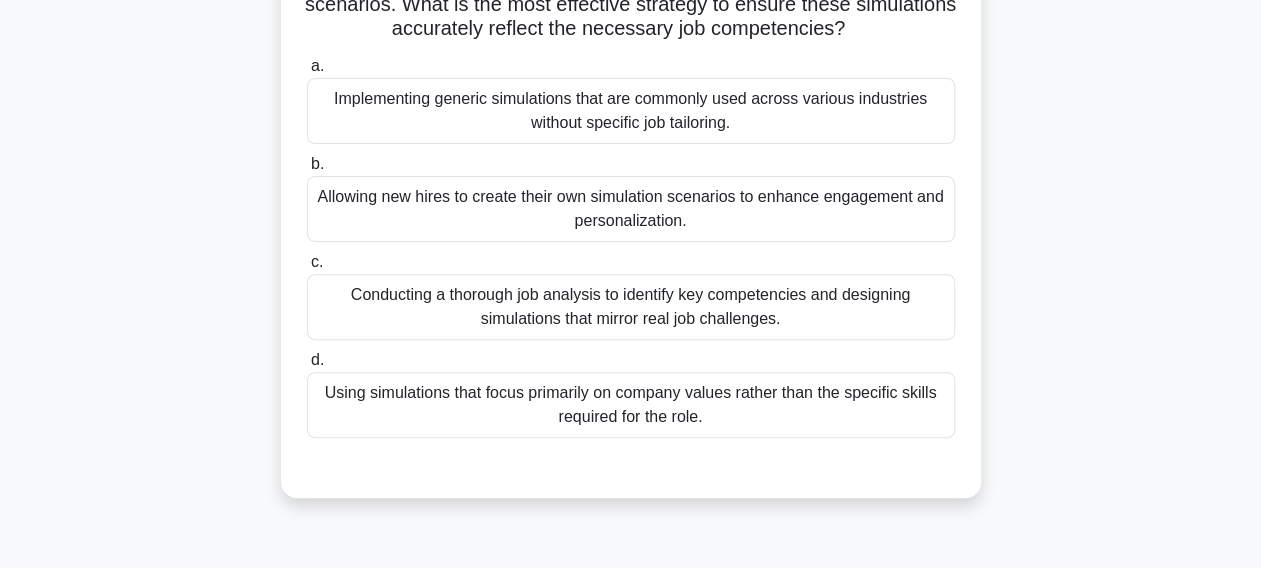 click on "Conducting a thorough job analysis to identify key competencies and designing simulations that mirror real job challenges." at bounding box center [631, 307] 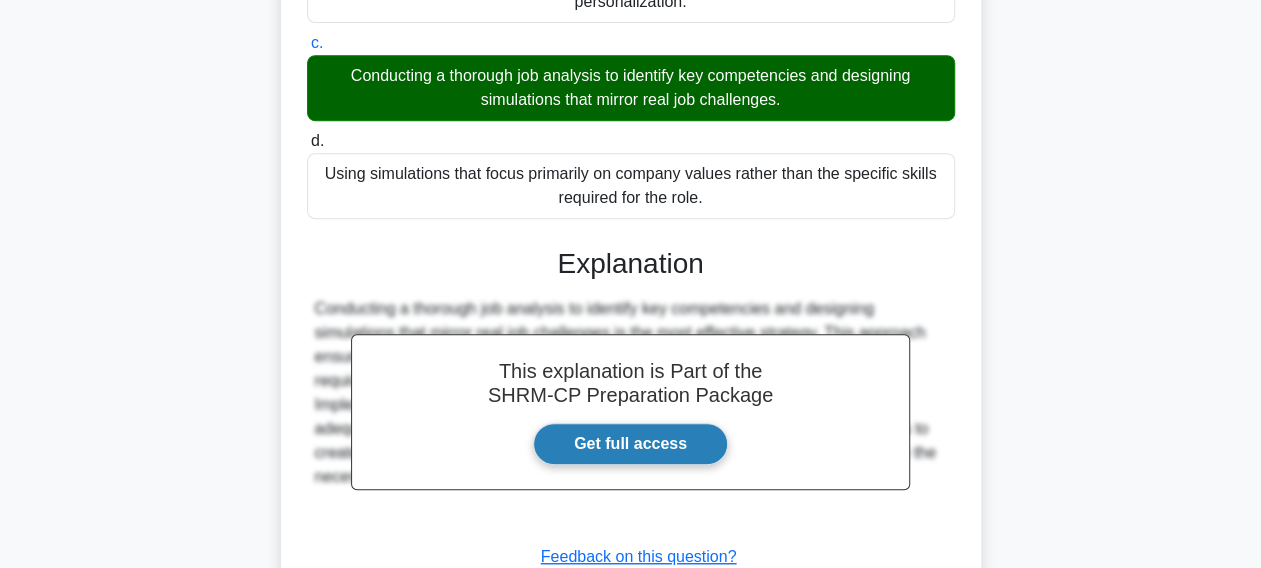 scroll, scrollTop: 500, scrollLeft: 0, axis: vertical 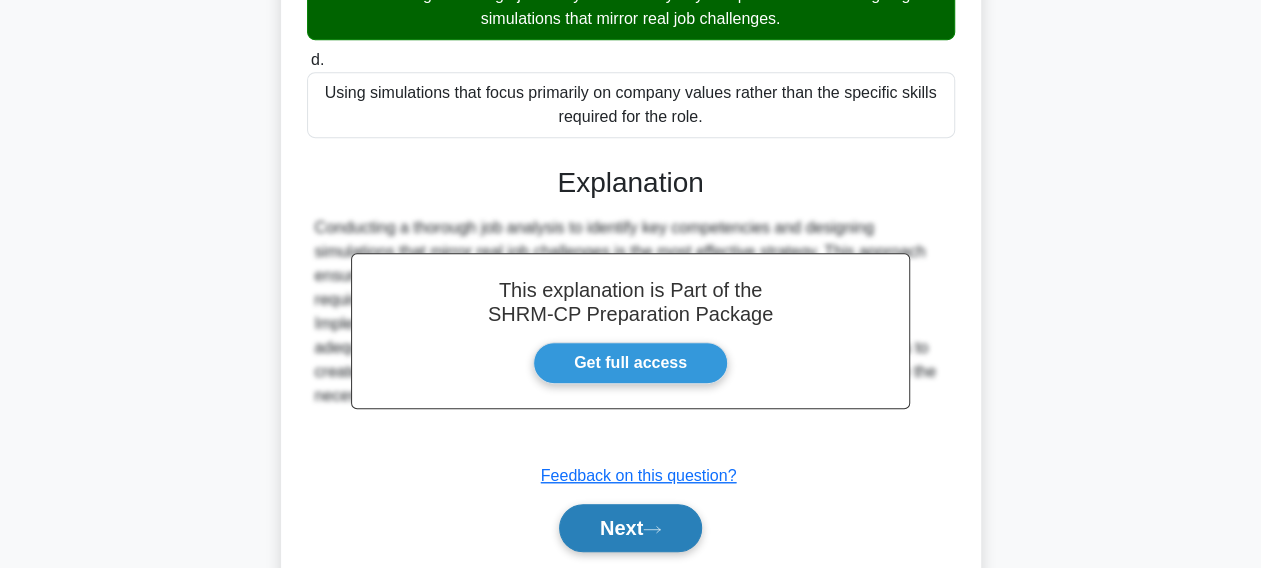 click on "Next" at bounding box center (630, 528) 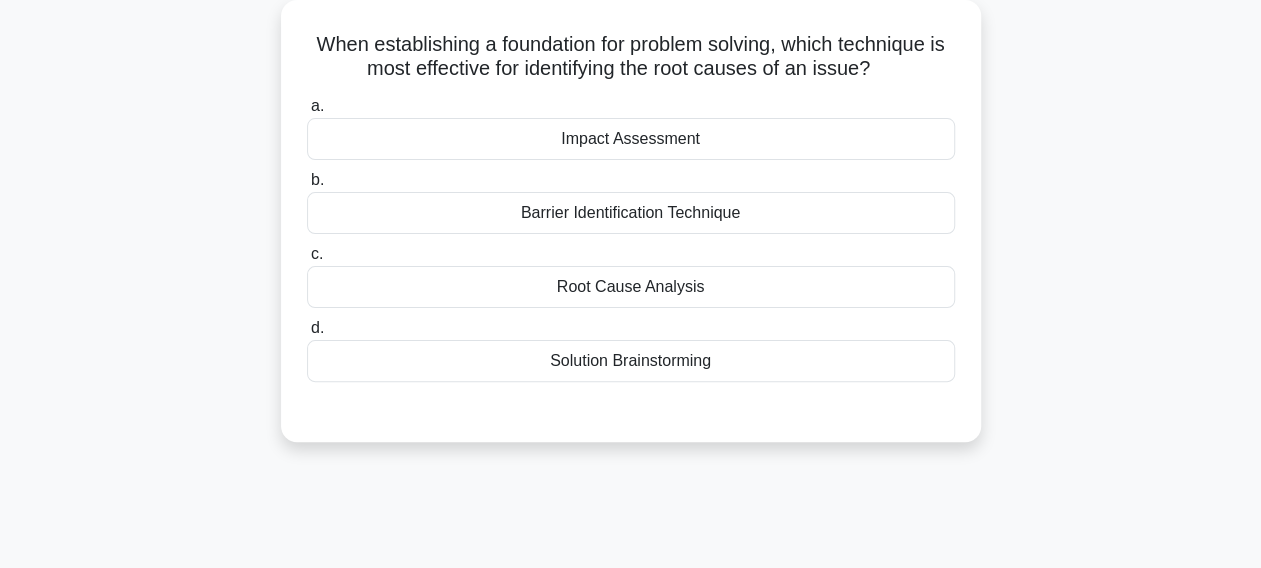 scroll, scrollTop: 0, scrollLeft: 0, axis: both 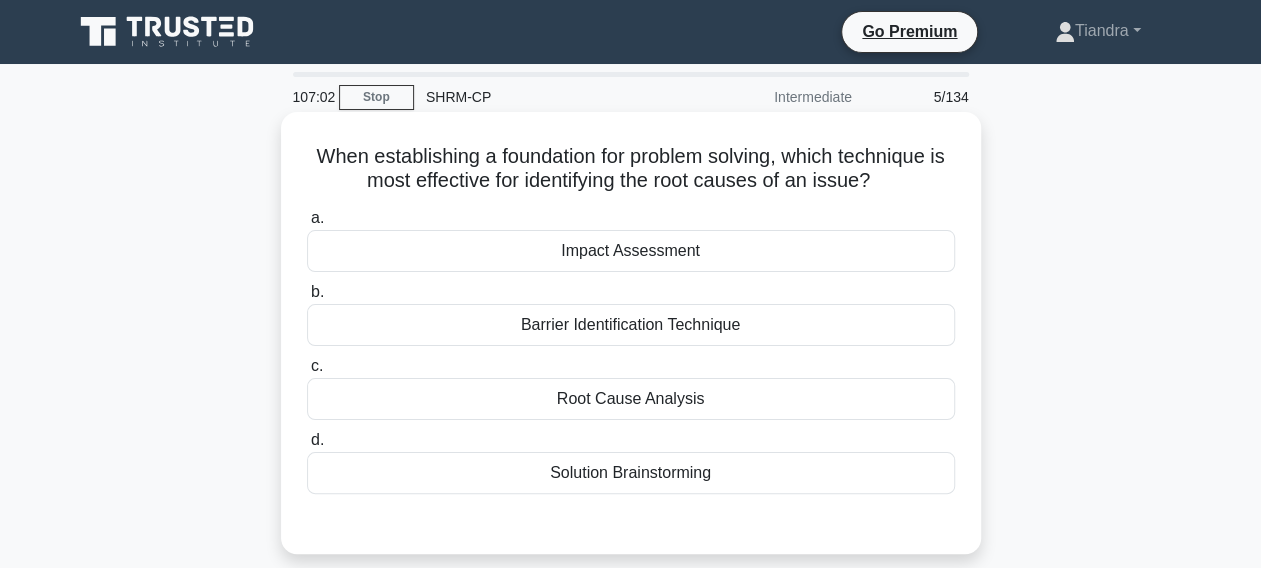 click on "Root Cause Analysis" at bounding box center (631, 399) 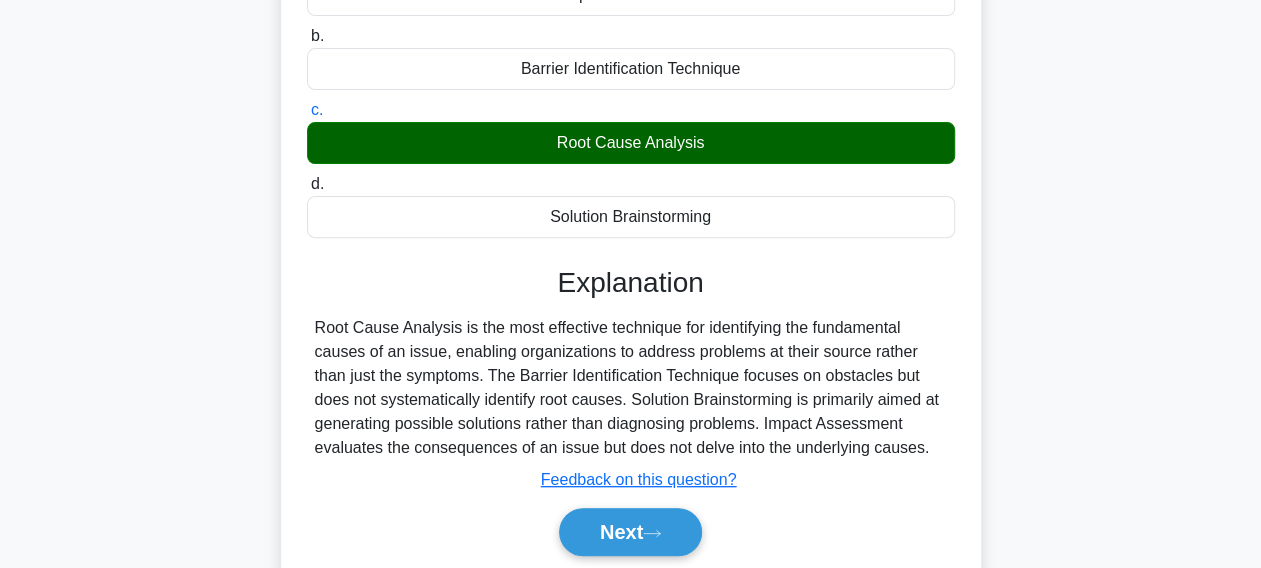 scroll, scrollTop: 300, scrollLeft: 0, axis: vertical 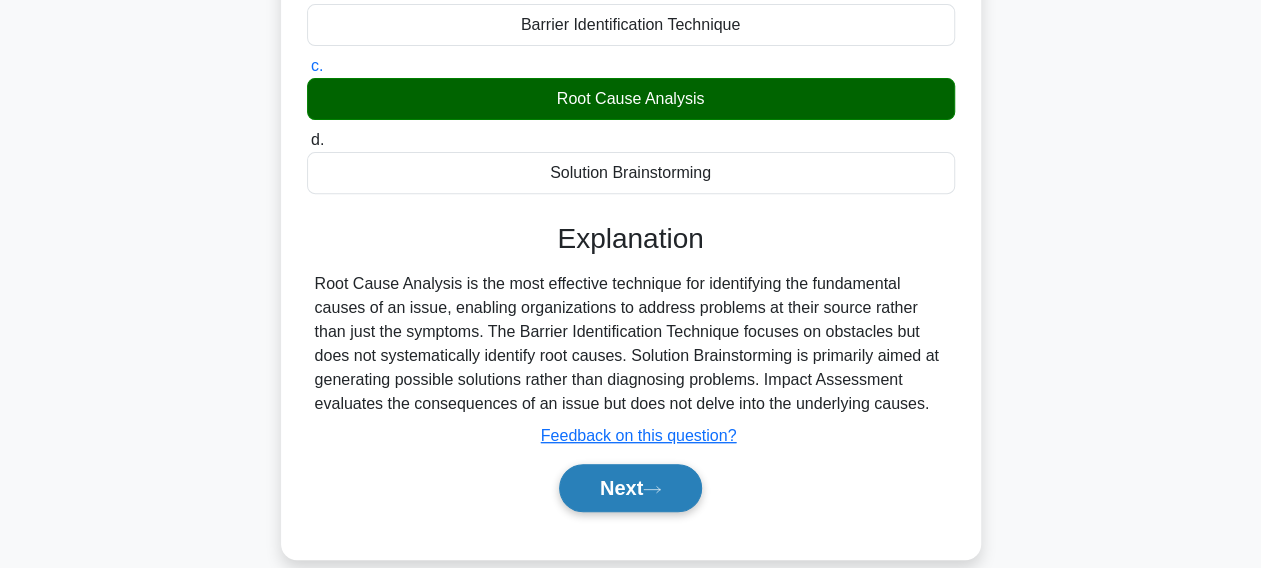 click on "Next" at bounding box center [630, 488] 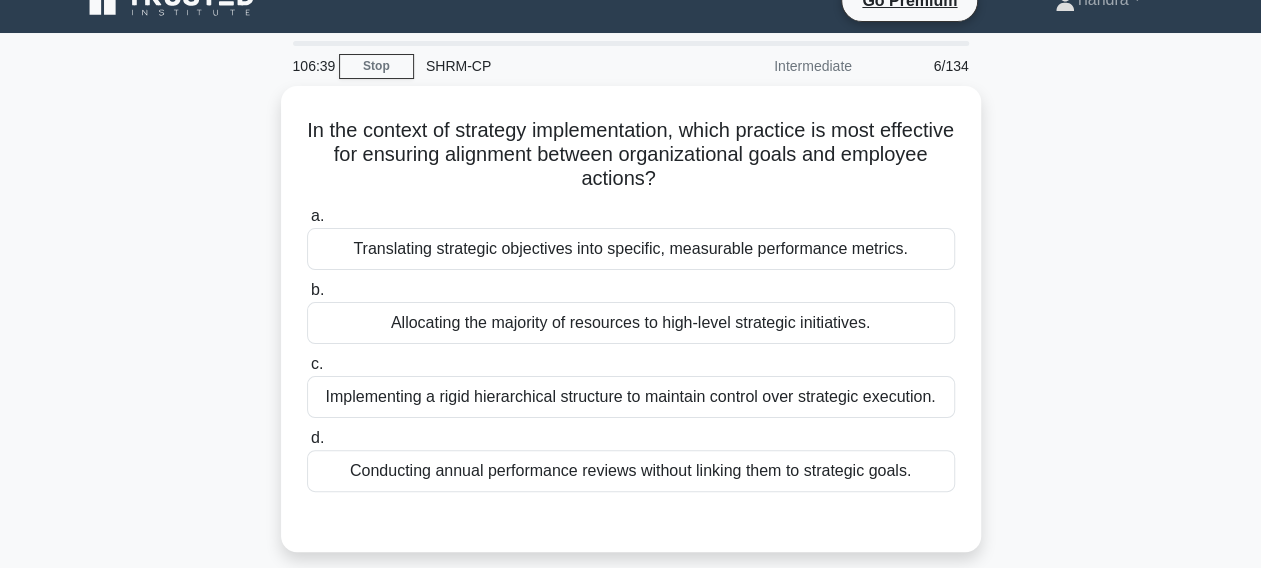 scroll, scrollTop: 0, scrollLeft: 0, axis: both 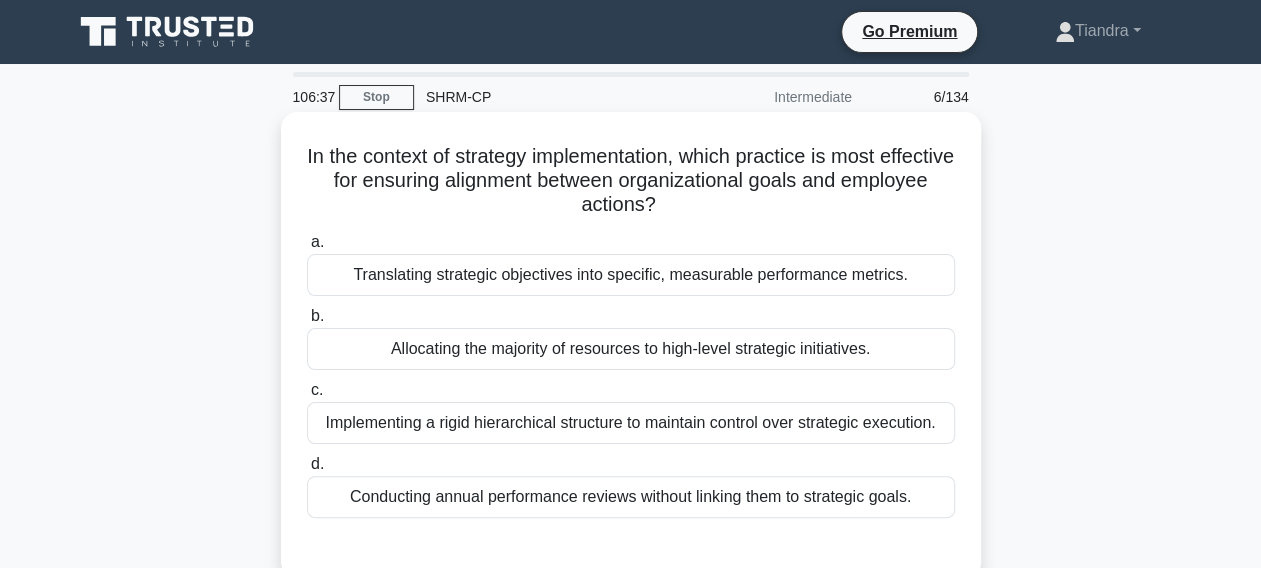 click on "Translating strategic objectives into specific, measurable performance metrics." at bounding box center (631, 275) 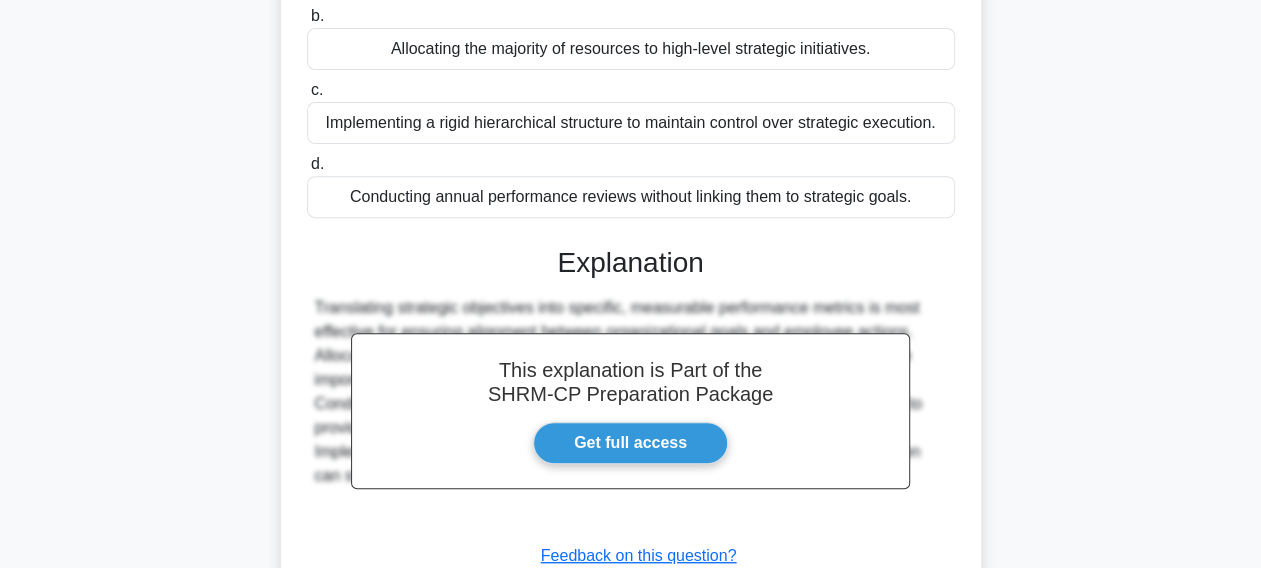 scroll, scrollTop: 400, scrollLeft: 0, axis: vertical 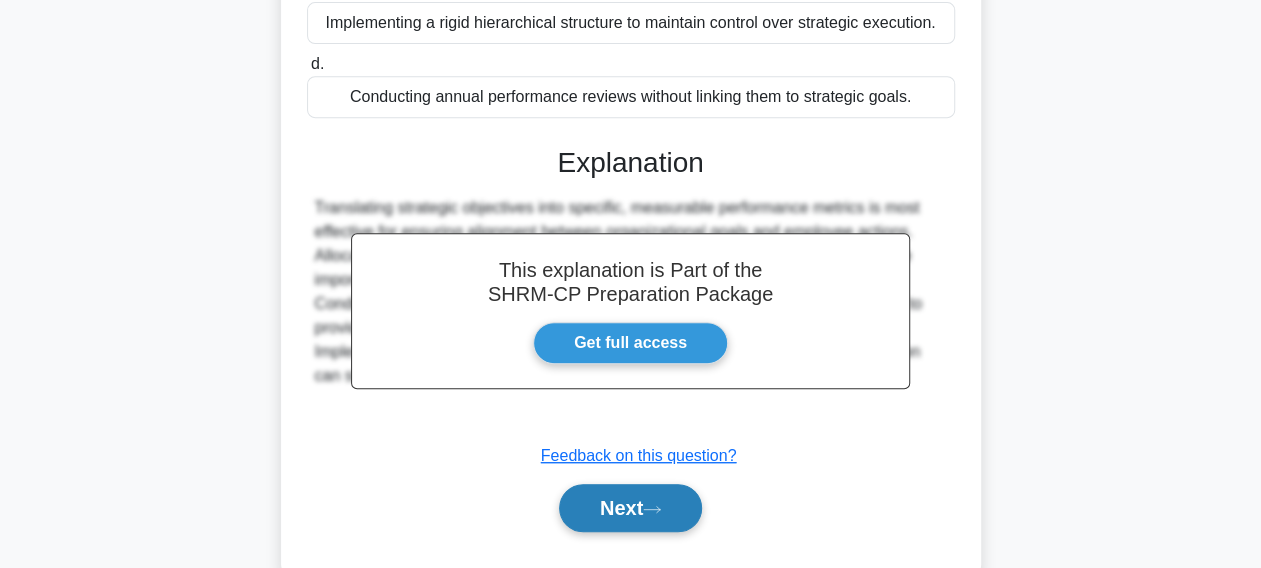 click on "Next" at bounding box center (630, 508) 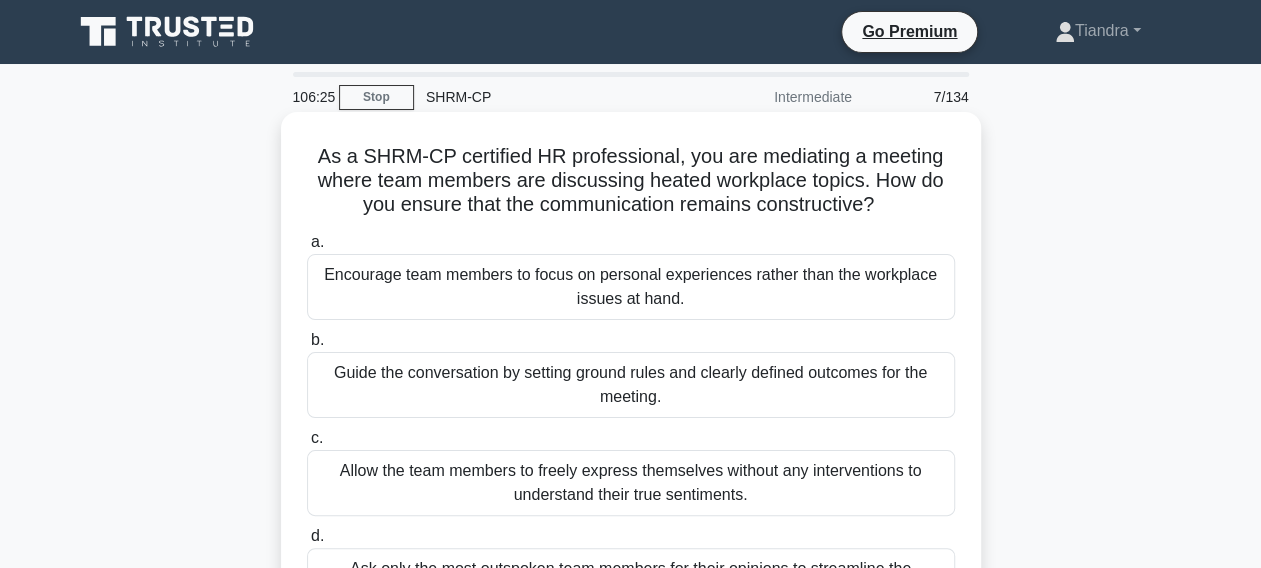 scroll, scrollTop: 100, scrollLeft: 0, axis: vertical 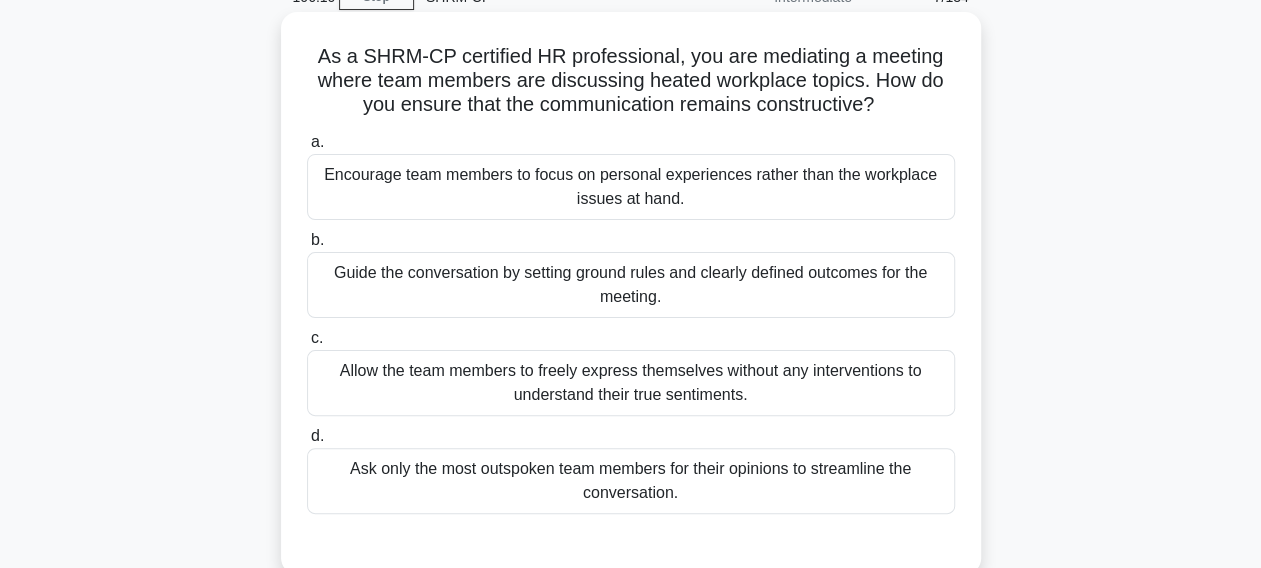 click on "Guide the conversation by setting ground rules and clearly defined outcomes for the meeting." at bounding box center (631, 285) 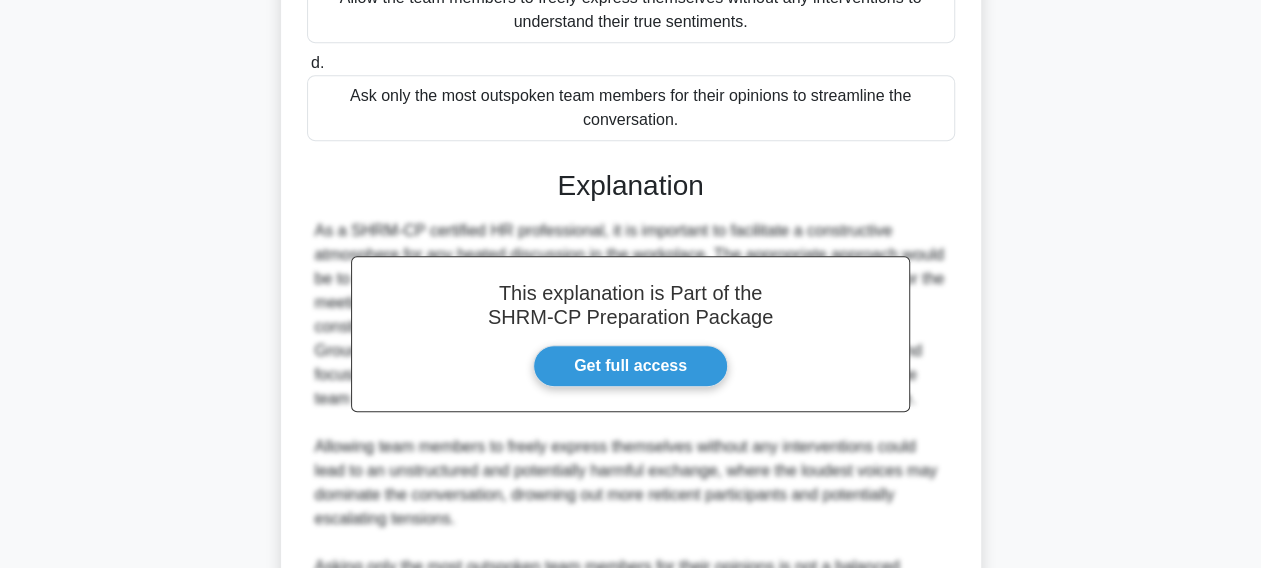 scroll, scrollTop: 700, scrollLeft: 0, axis: vertical 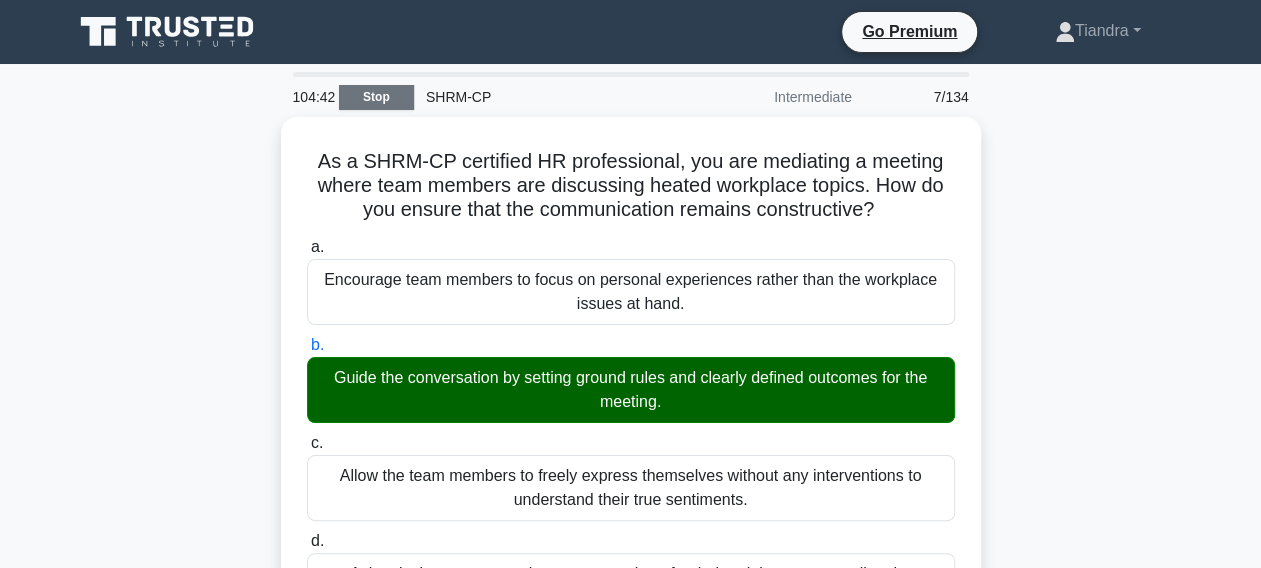 click on "Stop" at bounding box center (376, 97) 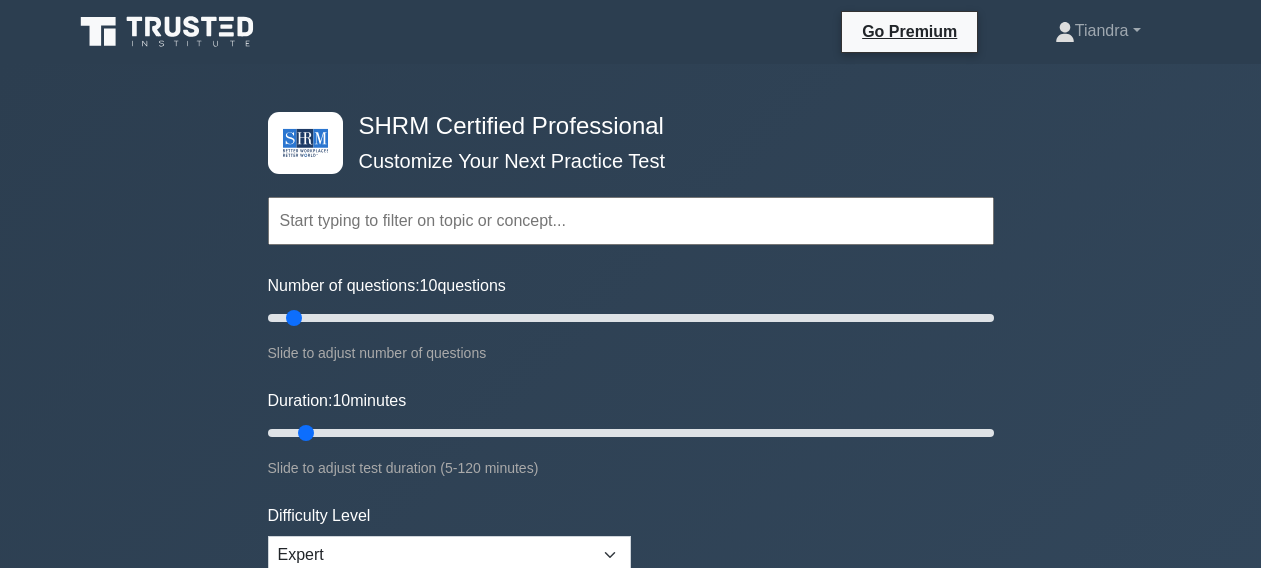scroll, scrollTop: 0, scrollLeft: 0, axis: both 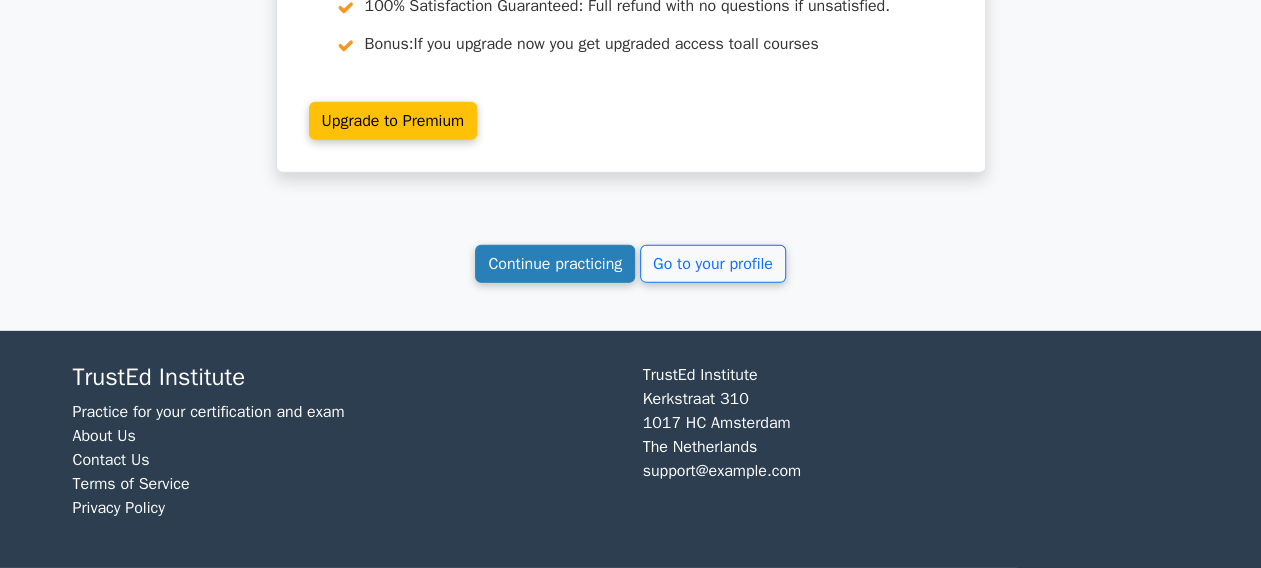 click on "Continue practicing" at bounding box center [555, 264] 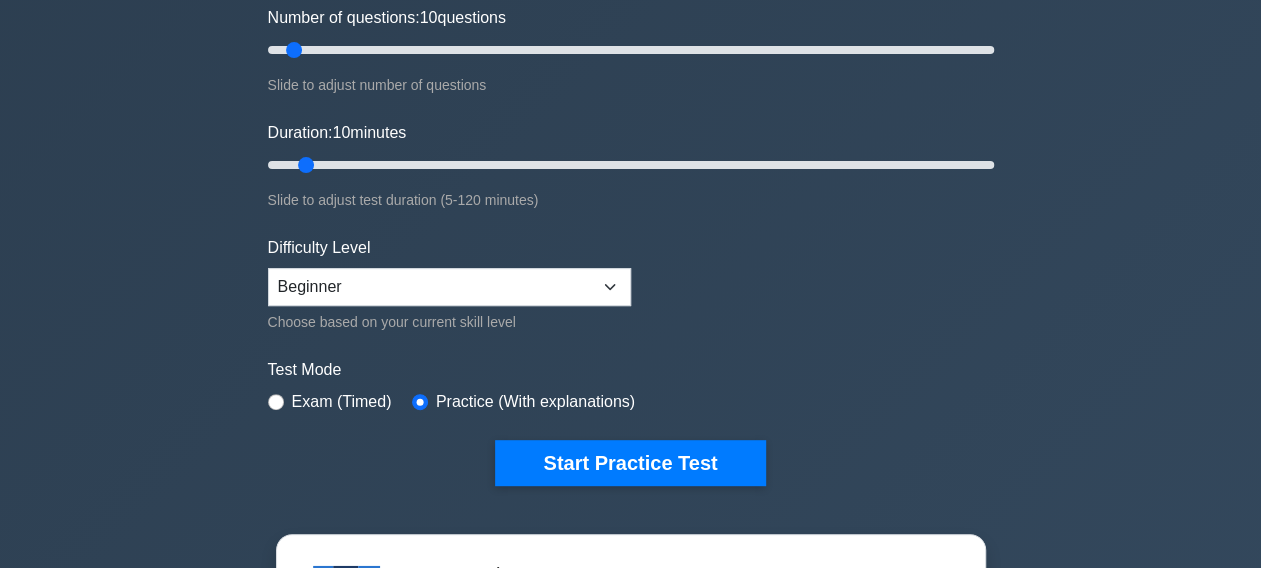 scroll, scrollTop: 400, scrollLeft: 0, axis: vertical 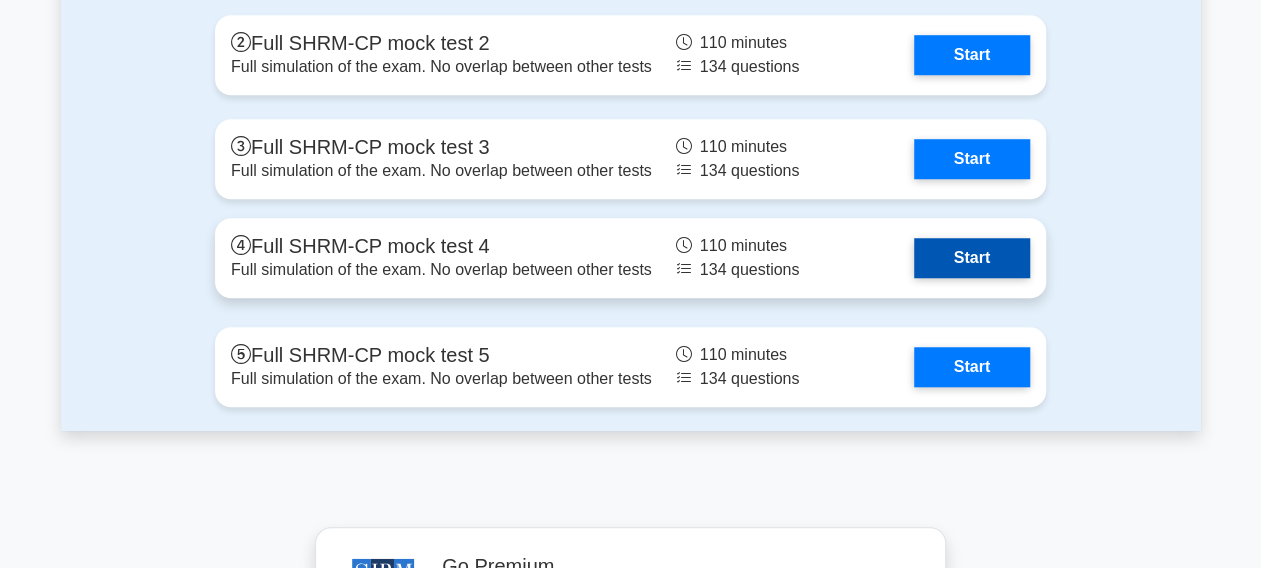 click on "Start" at bounding box center [972, 258] 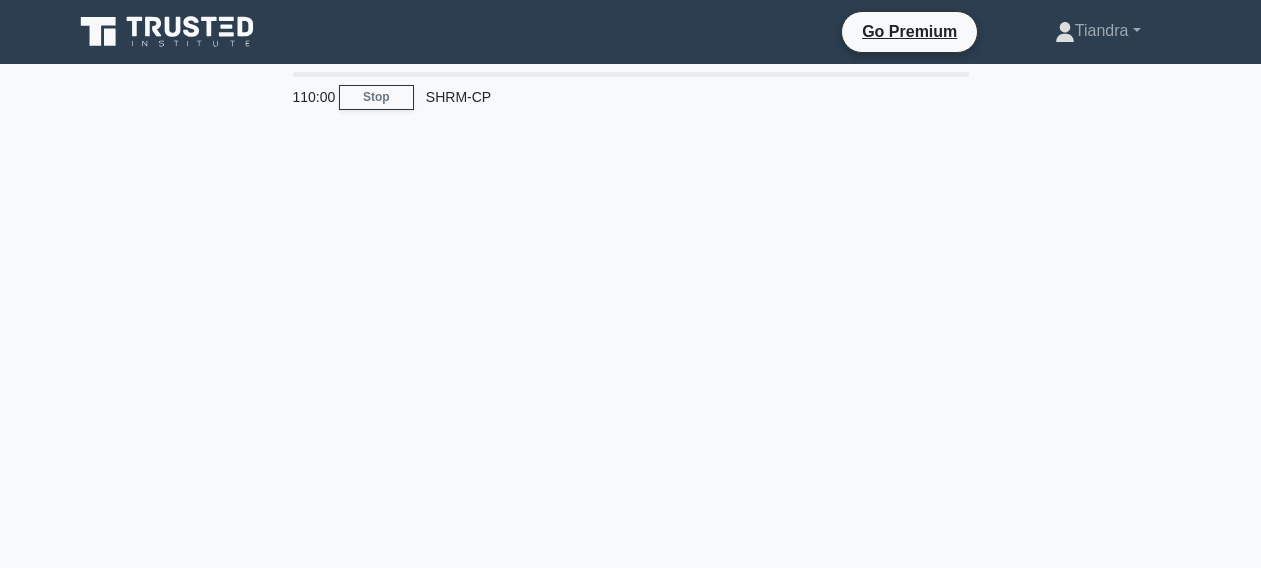 scroll, scrollTop: 0, scrollLeft: 0, axis: both 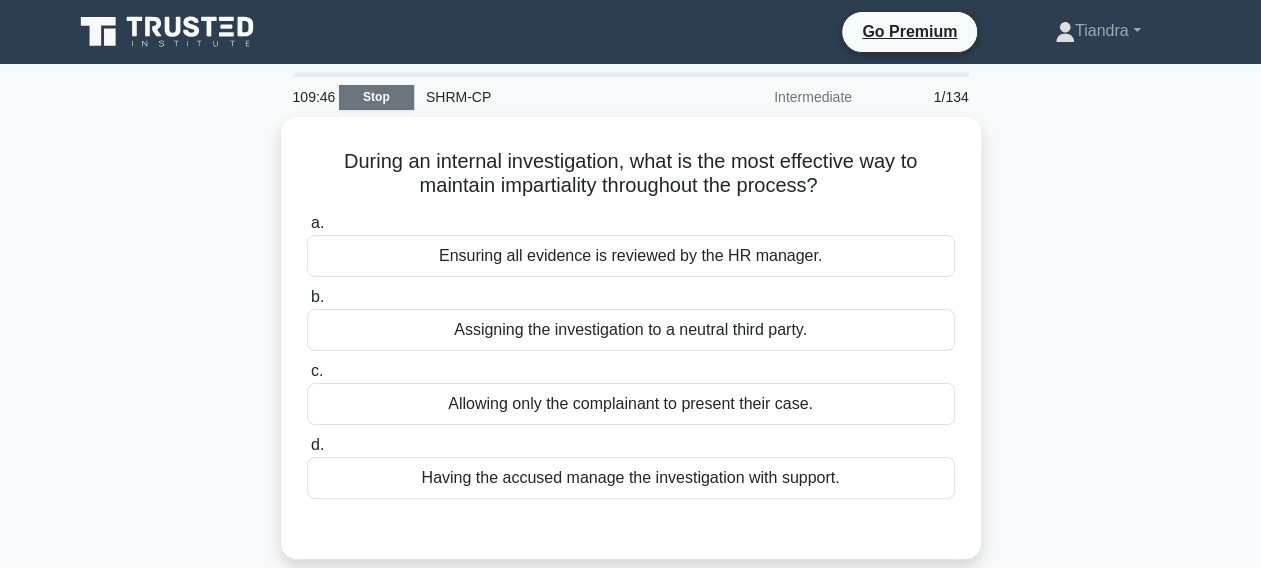 click on "Stop" at bounding box center [376, 97] 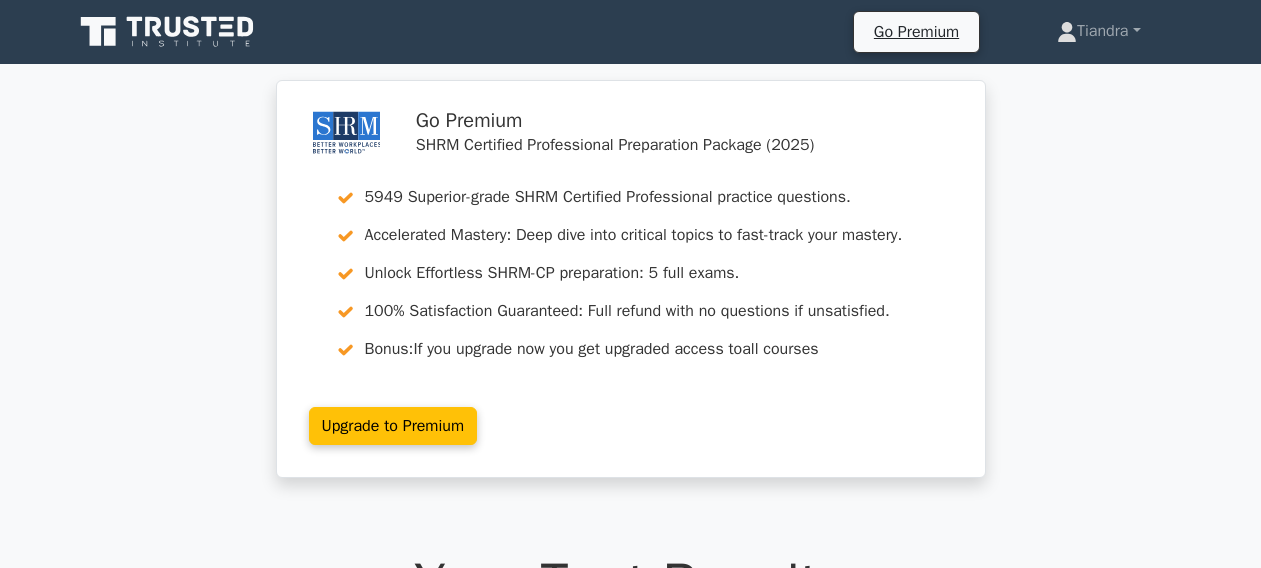 scroll, scrollTop: 0, scrollLeft: 0, axis: both 